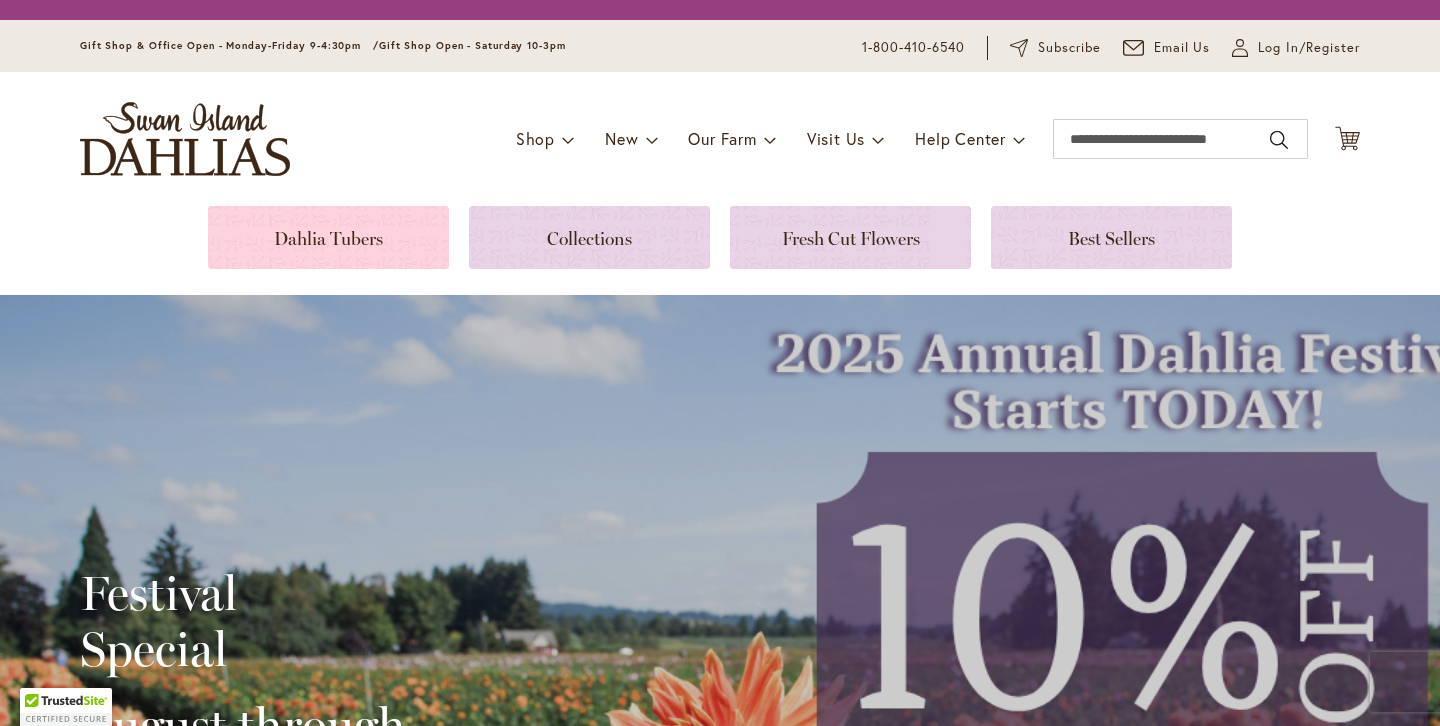 scroll, scrollTop: 0, scrollLeft: 0, axis: both 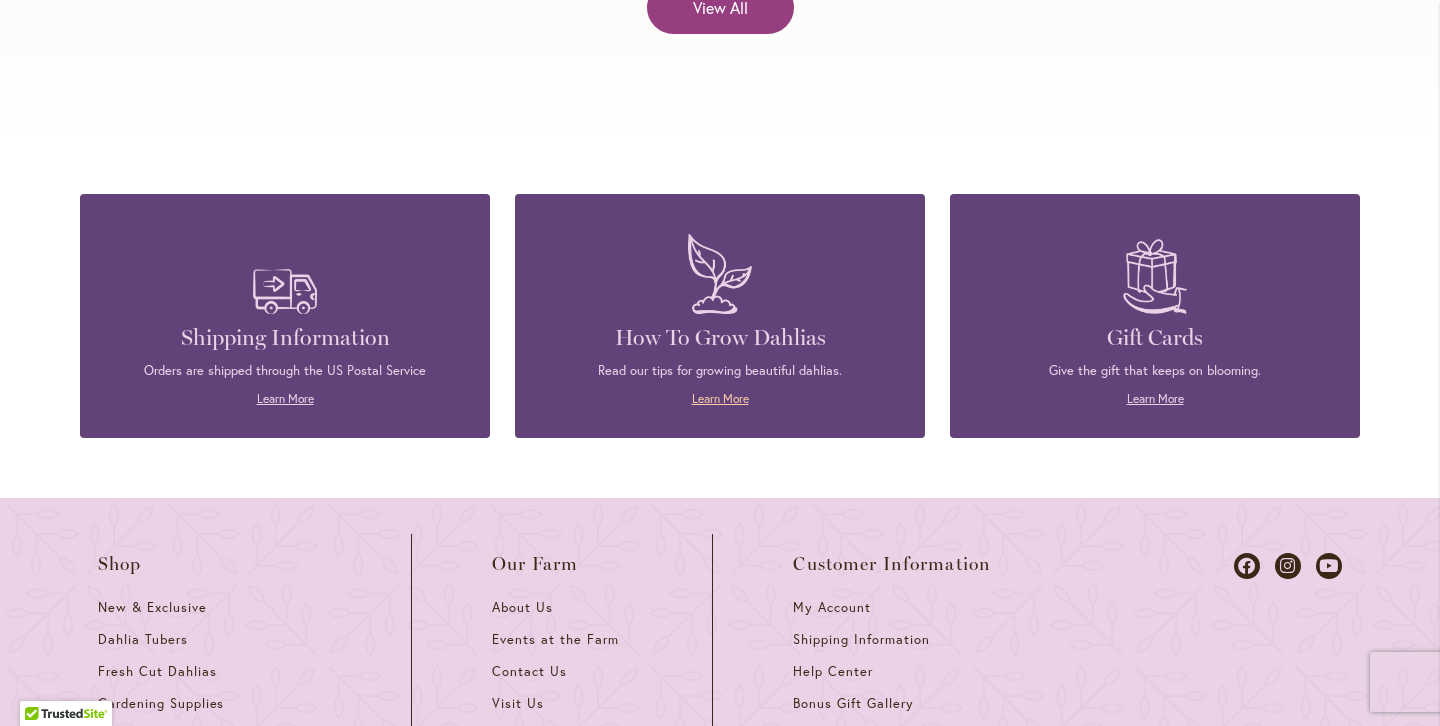 click on "Learn More" at bounding box center (720, 398) 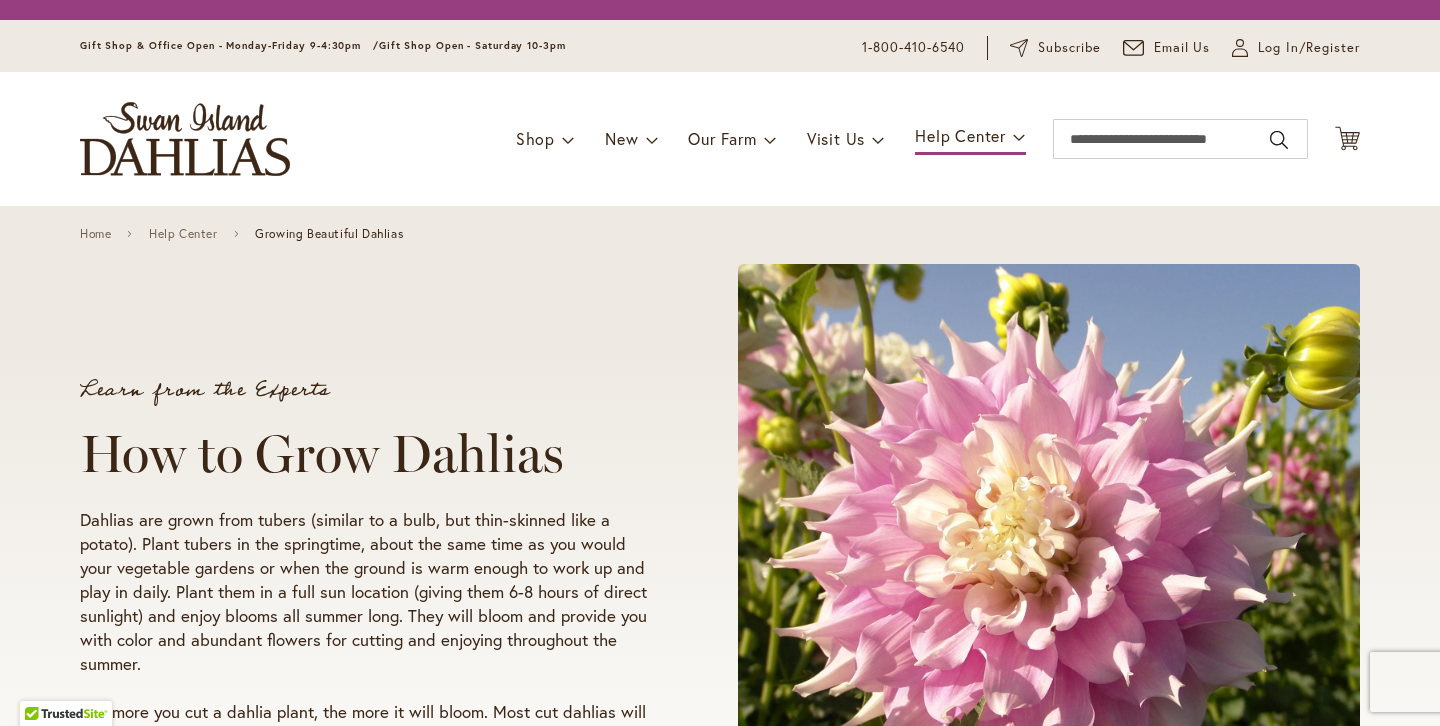 scroll, scrollTop: 0, scrollLeft: 0, axis: both 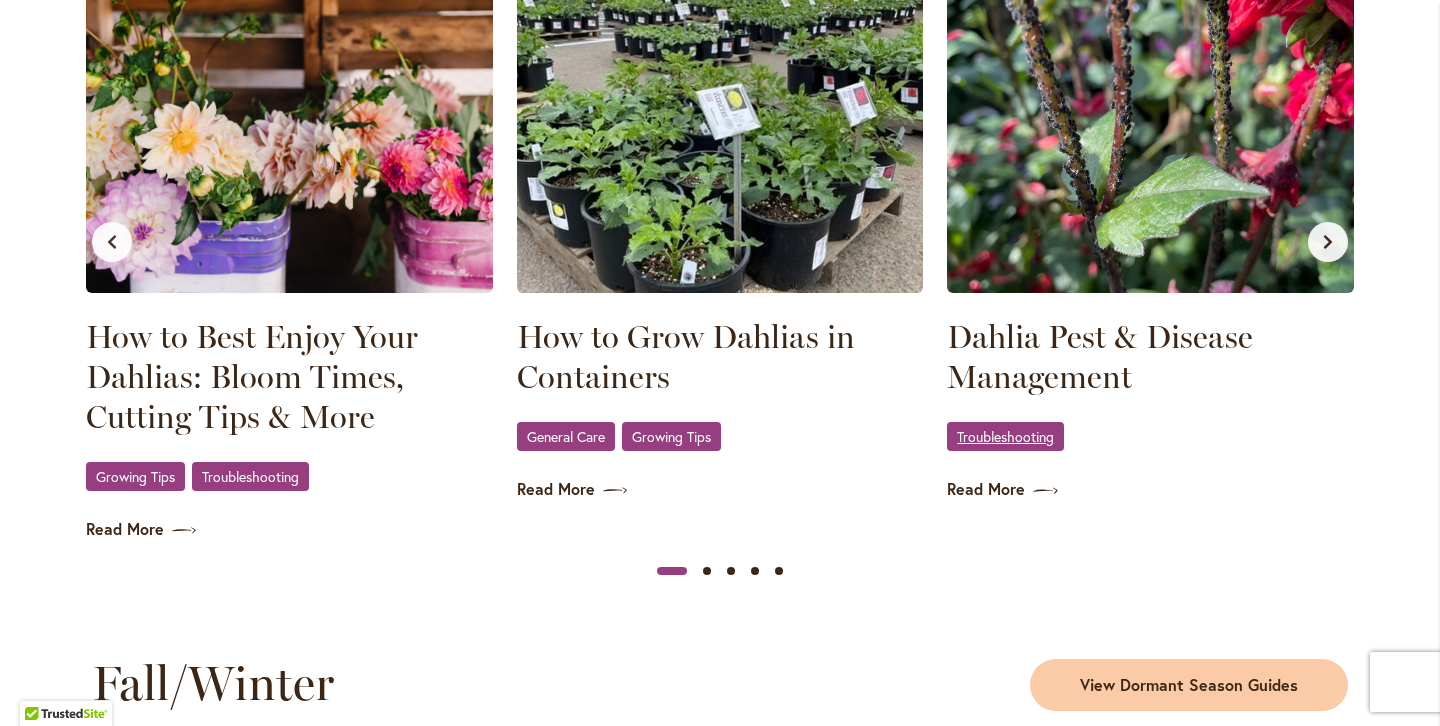 click on "Troubleshooting" at bounding box center (1005, 436) 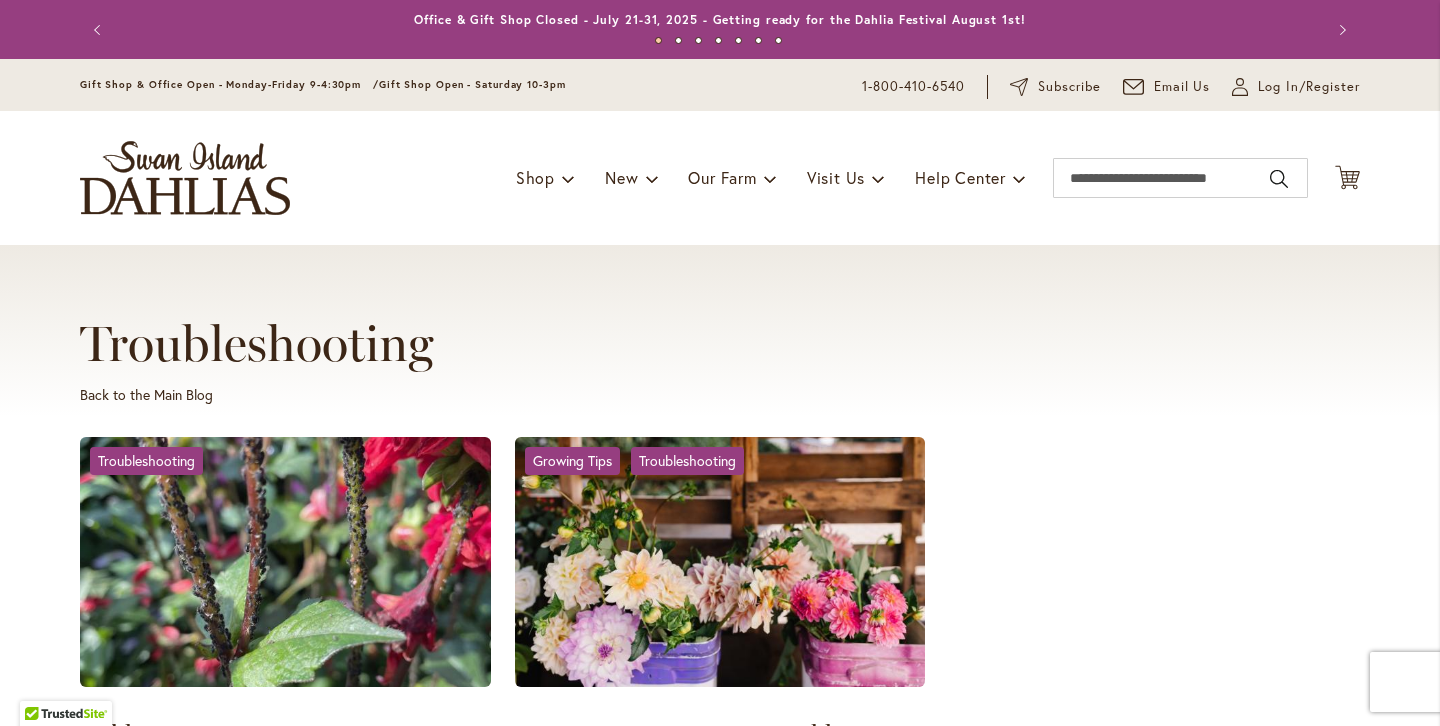 scroll, scrollTop: 0, scrollLeft: 0, axis: both 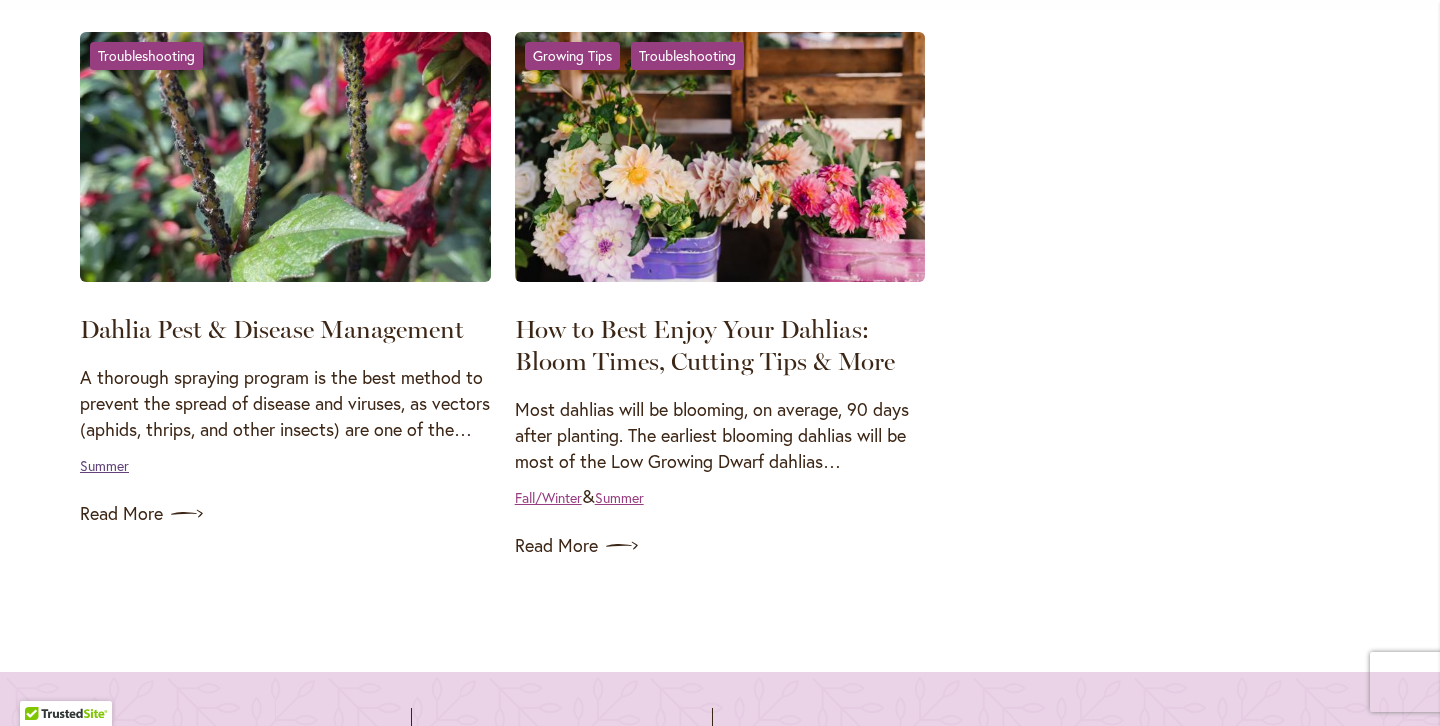 click on "Summer" at bounding box center (104, 465) 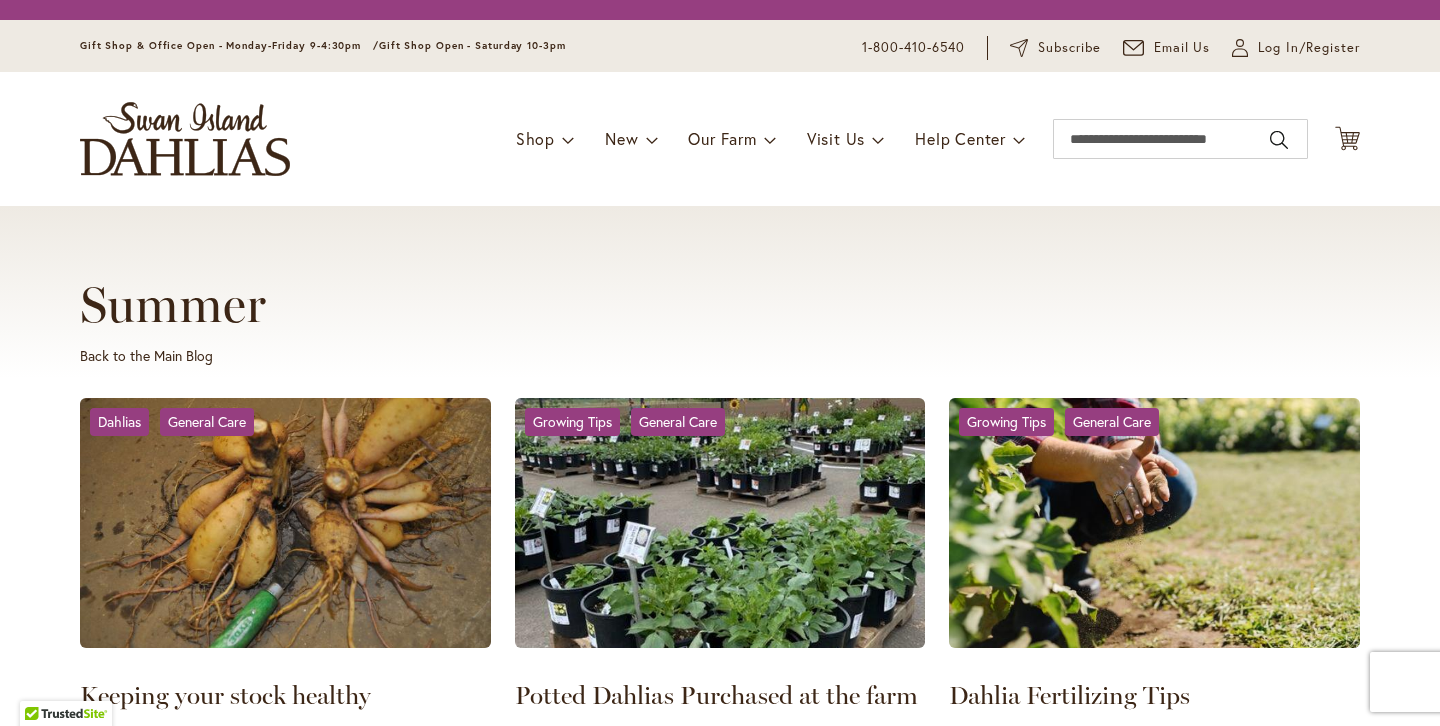 scroll, scrollTop: 0, scrollLeft: 0, axis: both 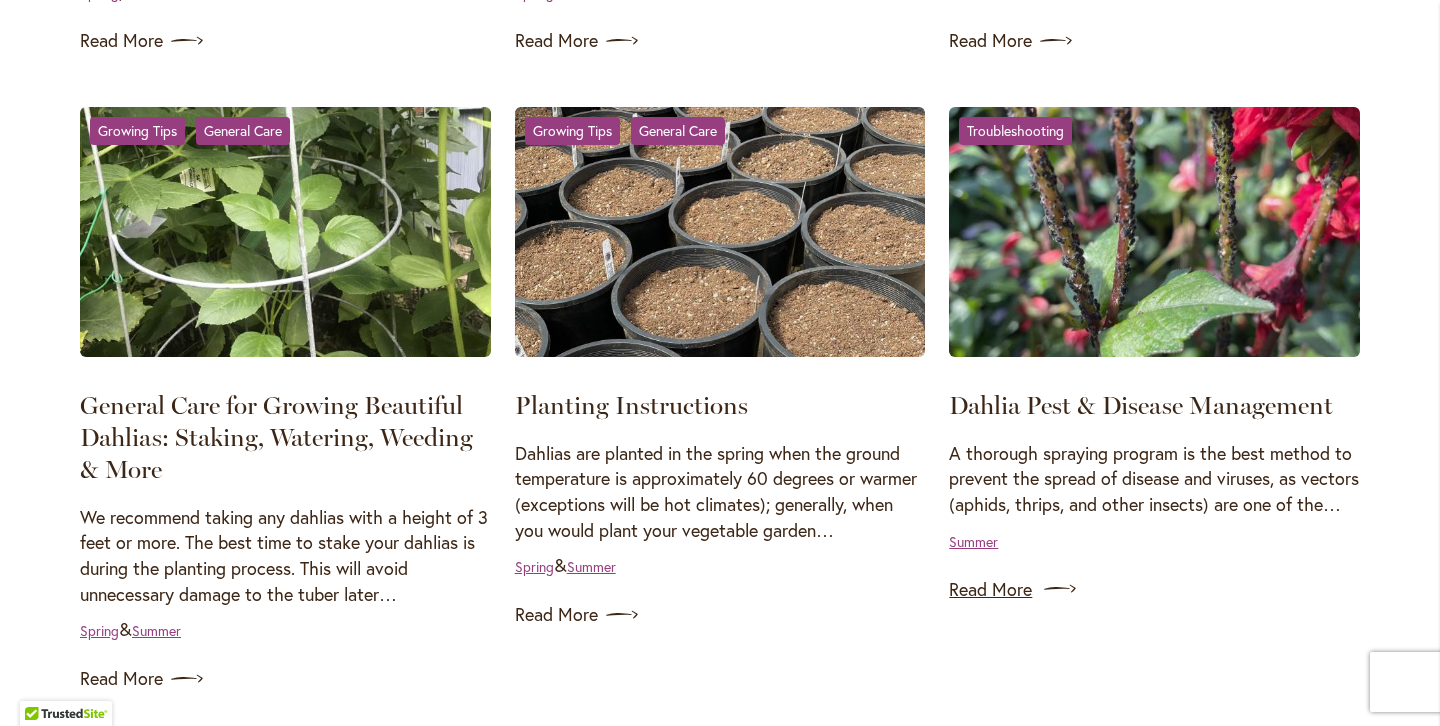 click on "Read More" at bounding box center [1154, 589] 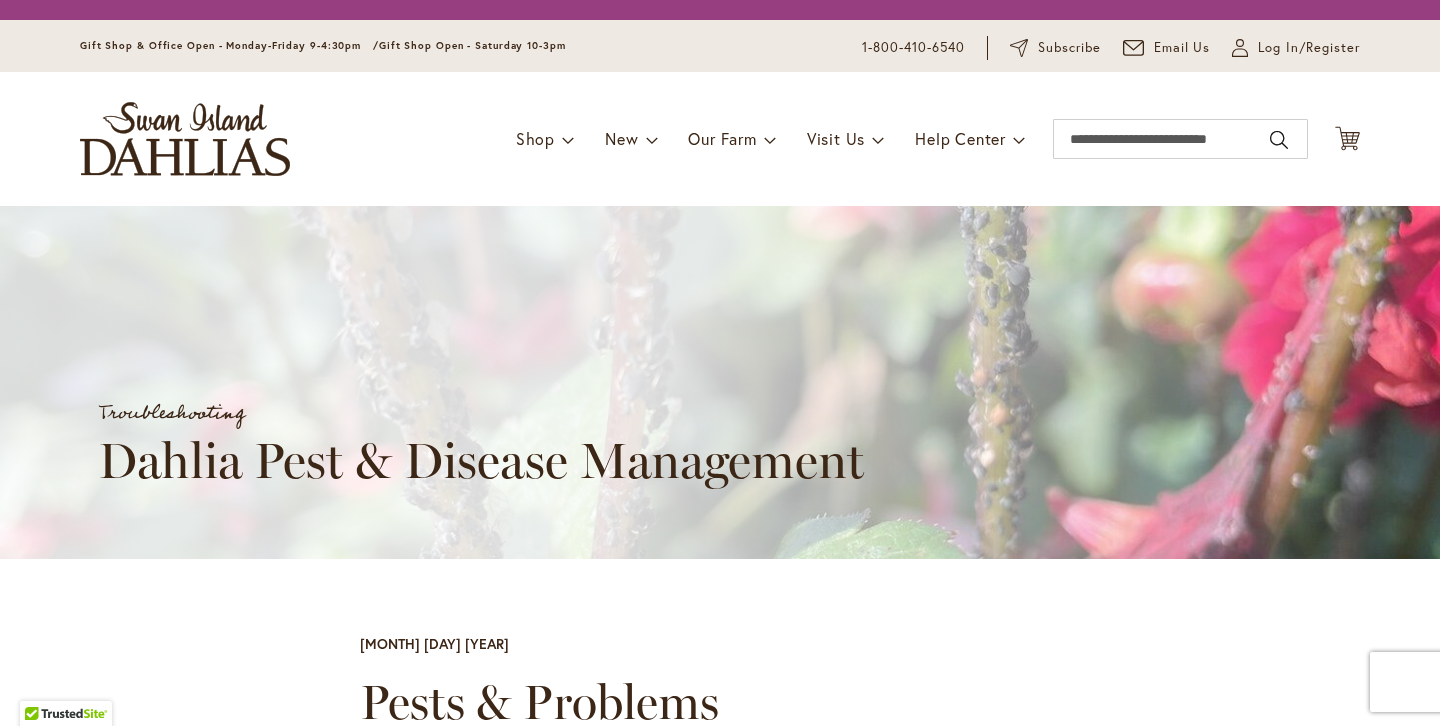 scroll, scrollTop: 0, scrollLeft: 0, axis: both 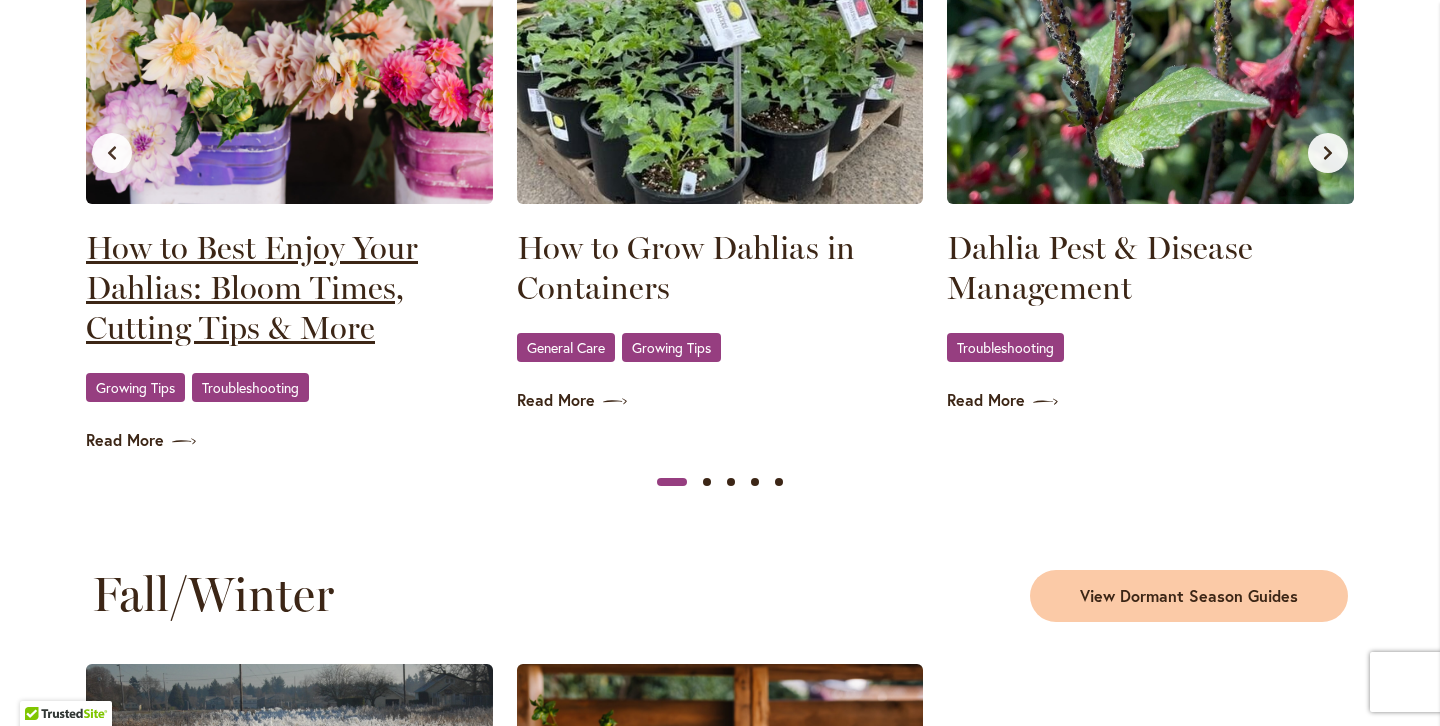 click on "How to Best Enjoy Your Dahlias: Bloom Times, Cutting Tips & More" at bounding box center (289, 288) 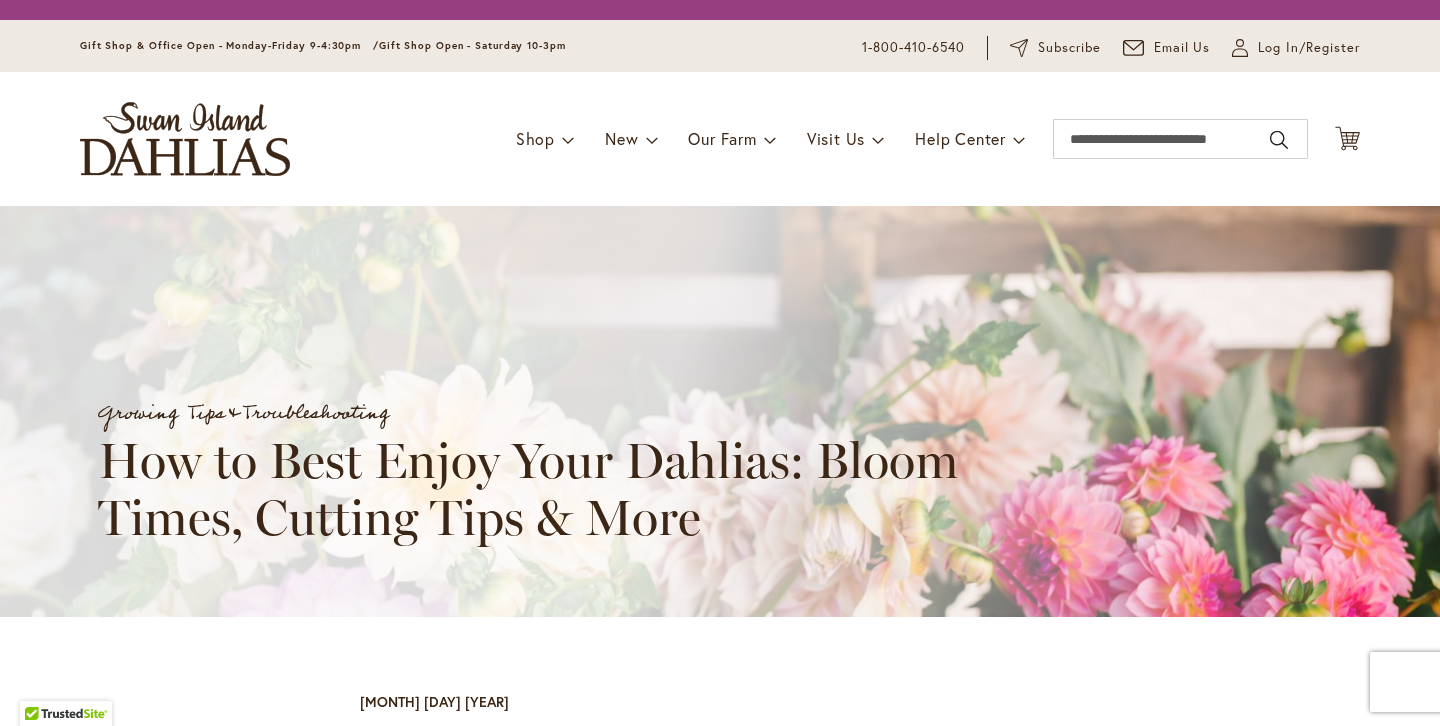 scroll, scrollTop: 0, scrollLeft: 0, axis: both 